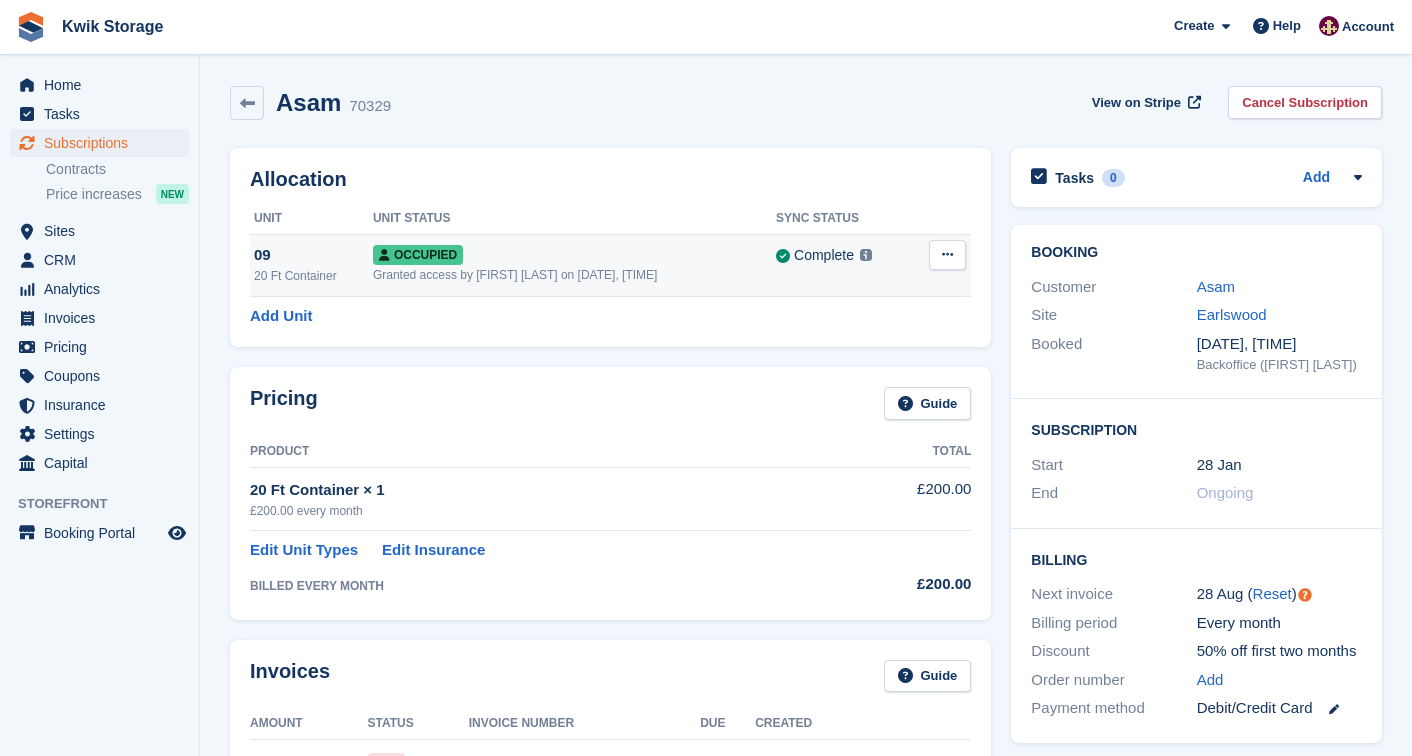 scroll, scrollTop: 0, scrollLeft: 0, axis: both 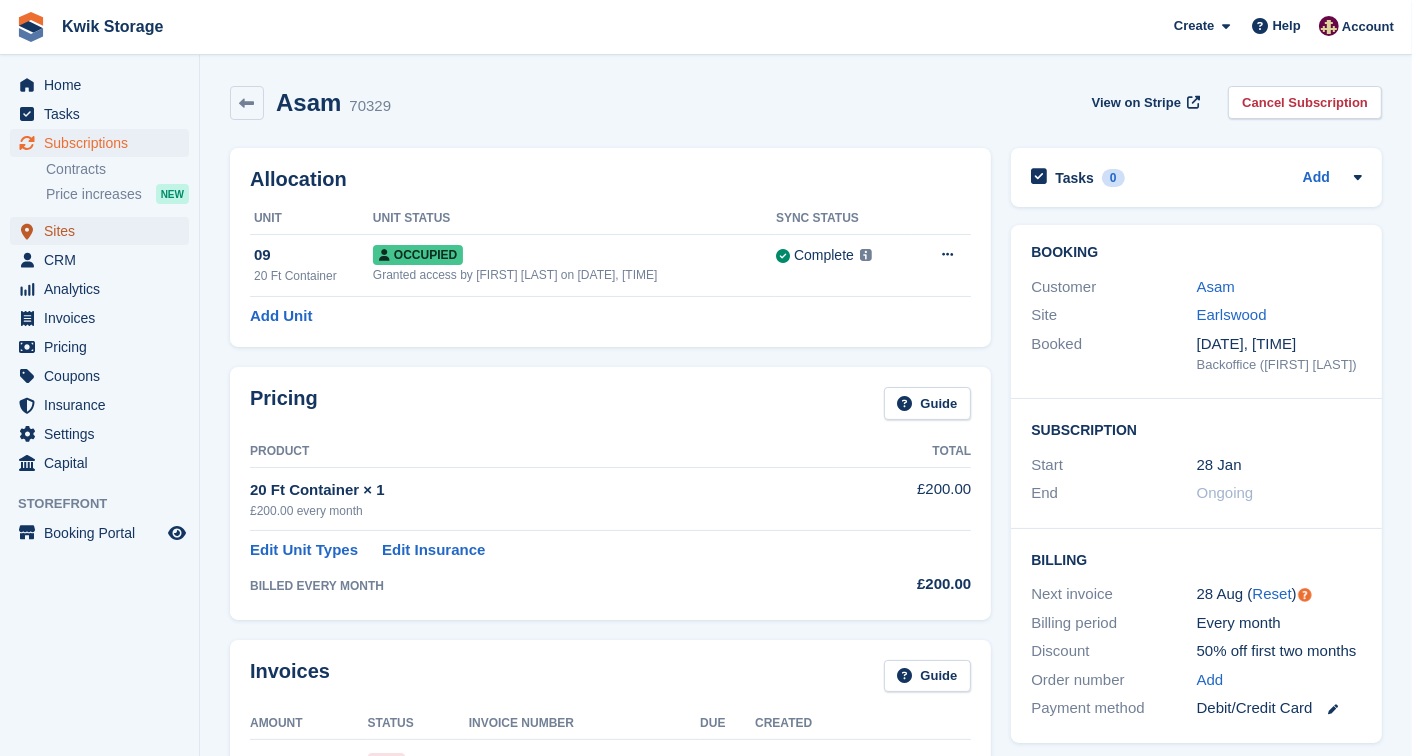 click on "Sites" at bounding box center [104, 231] 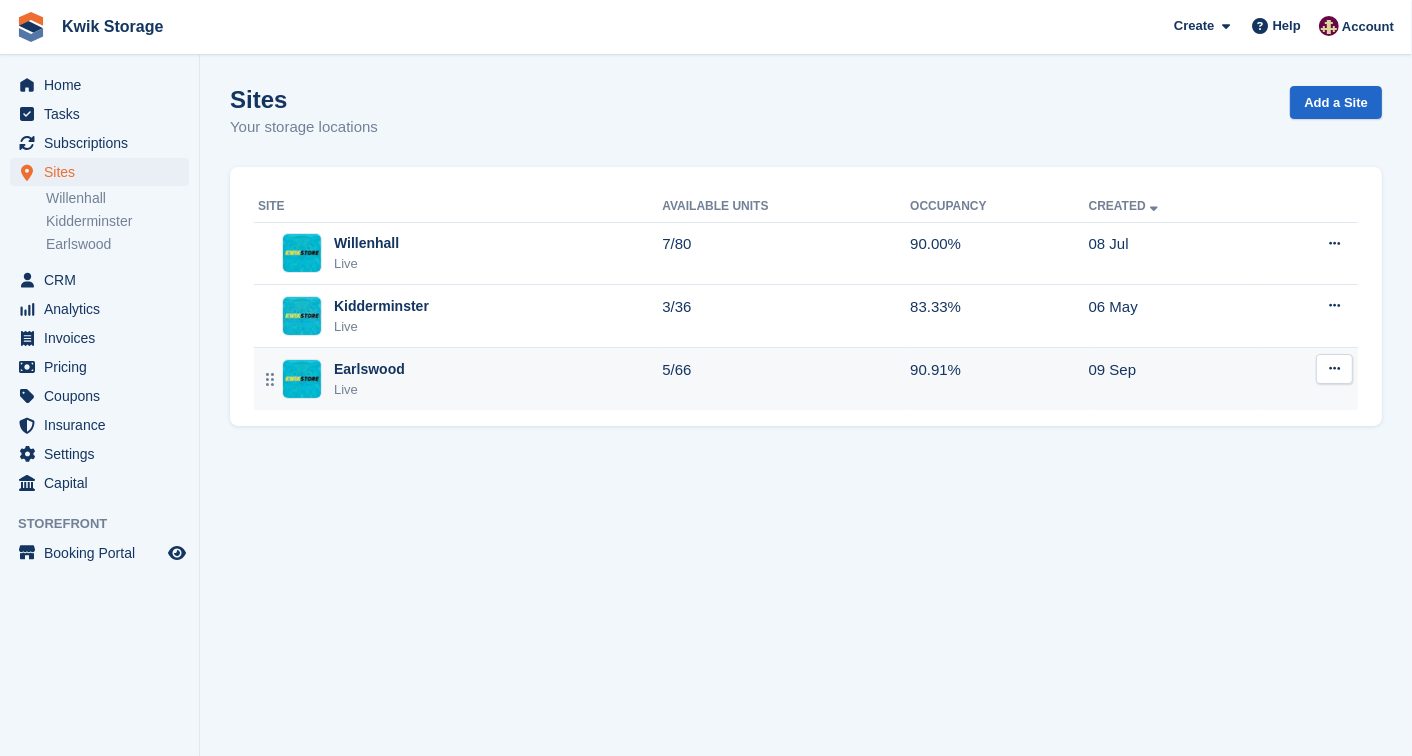 click on "Live" at bounding box center (369, 390) 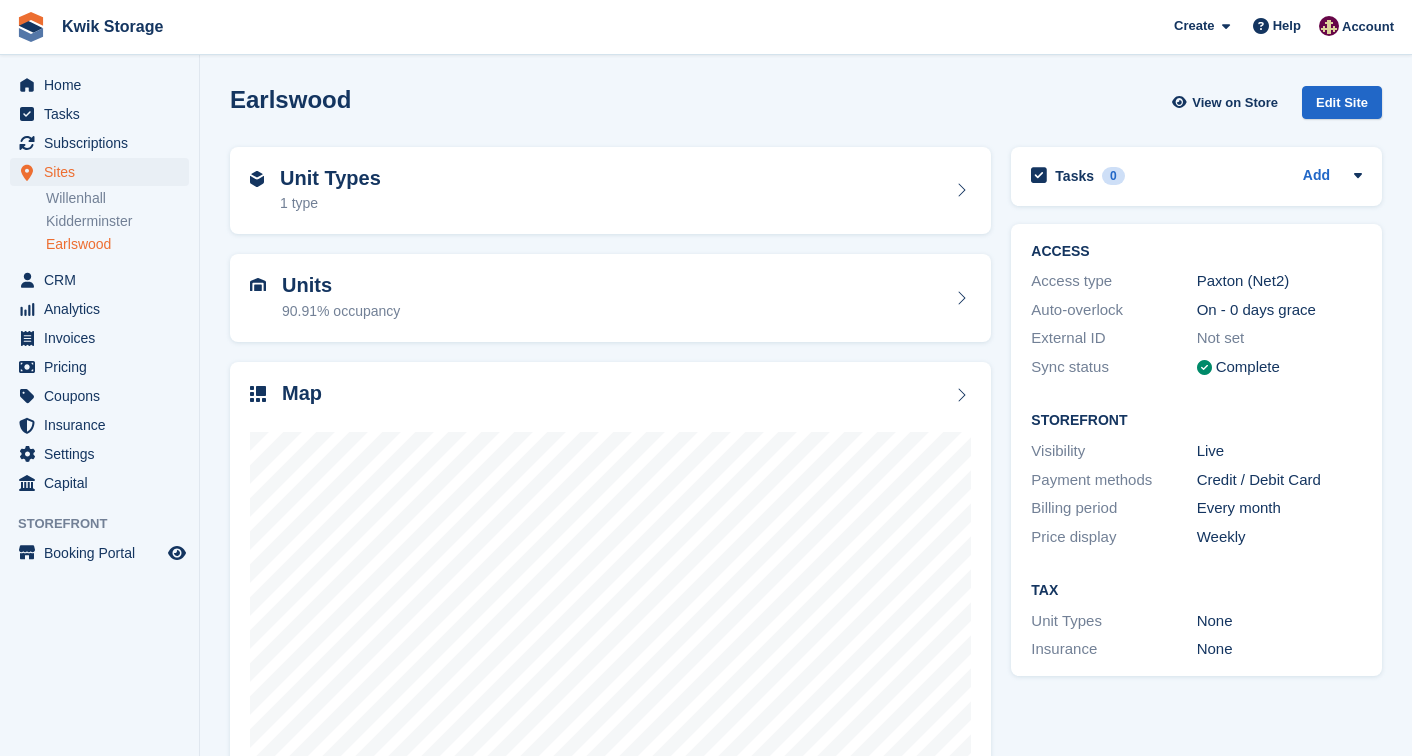scroll, scrollTop: 0, scrollLeft: 0, axis: both 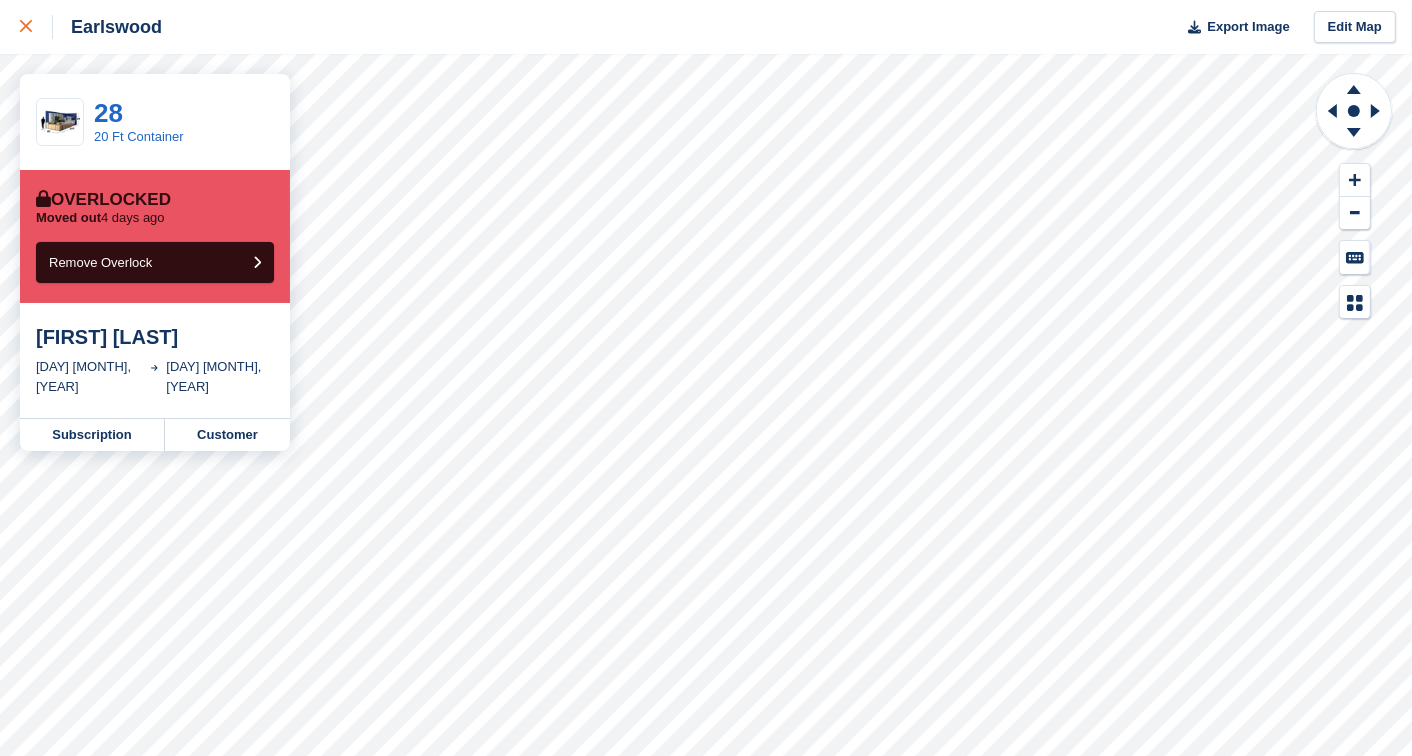 click at bounding box center (26, 27) 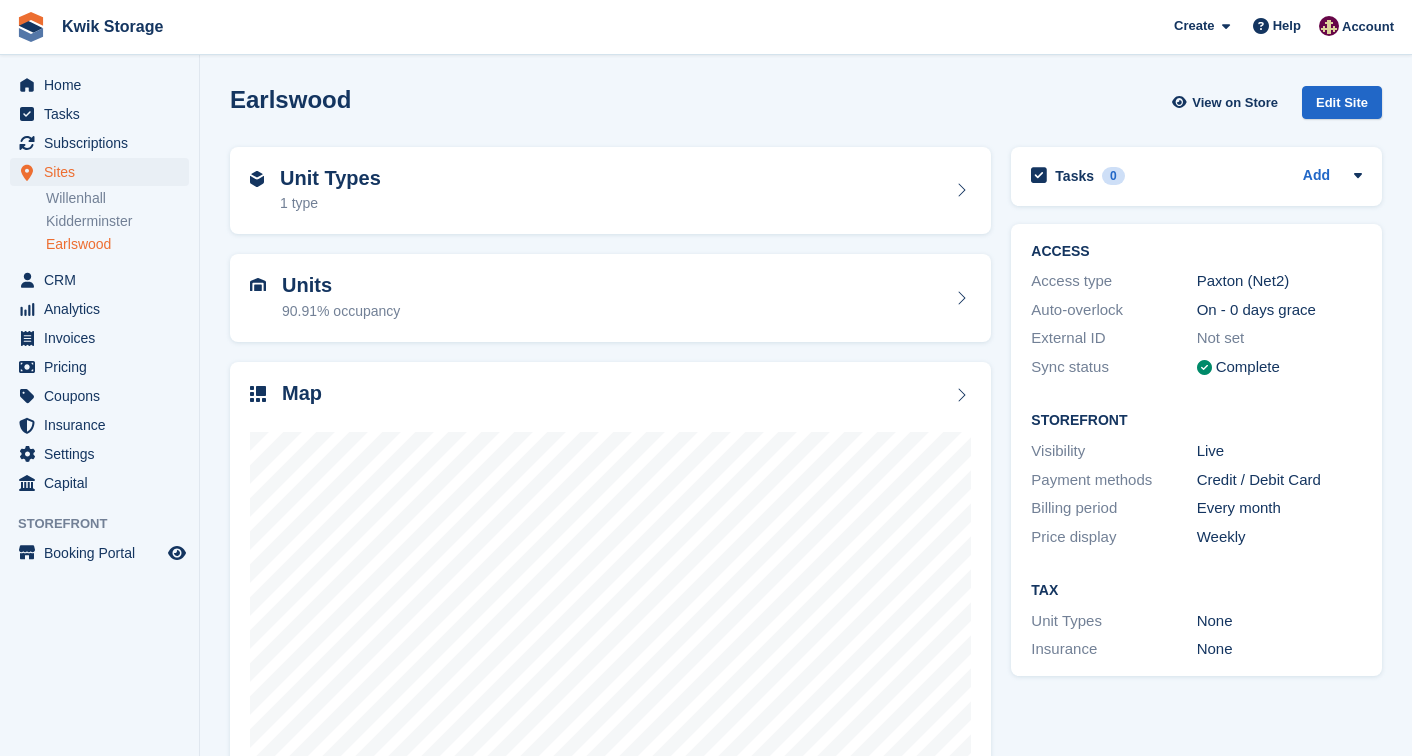 scroll, scrollTop: 0, scrollLeft: 0, axis: both 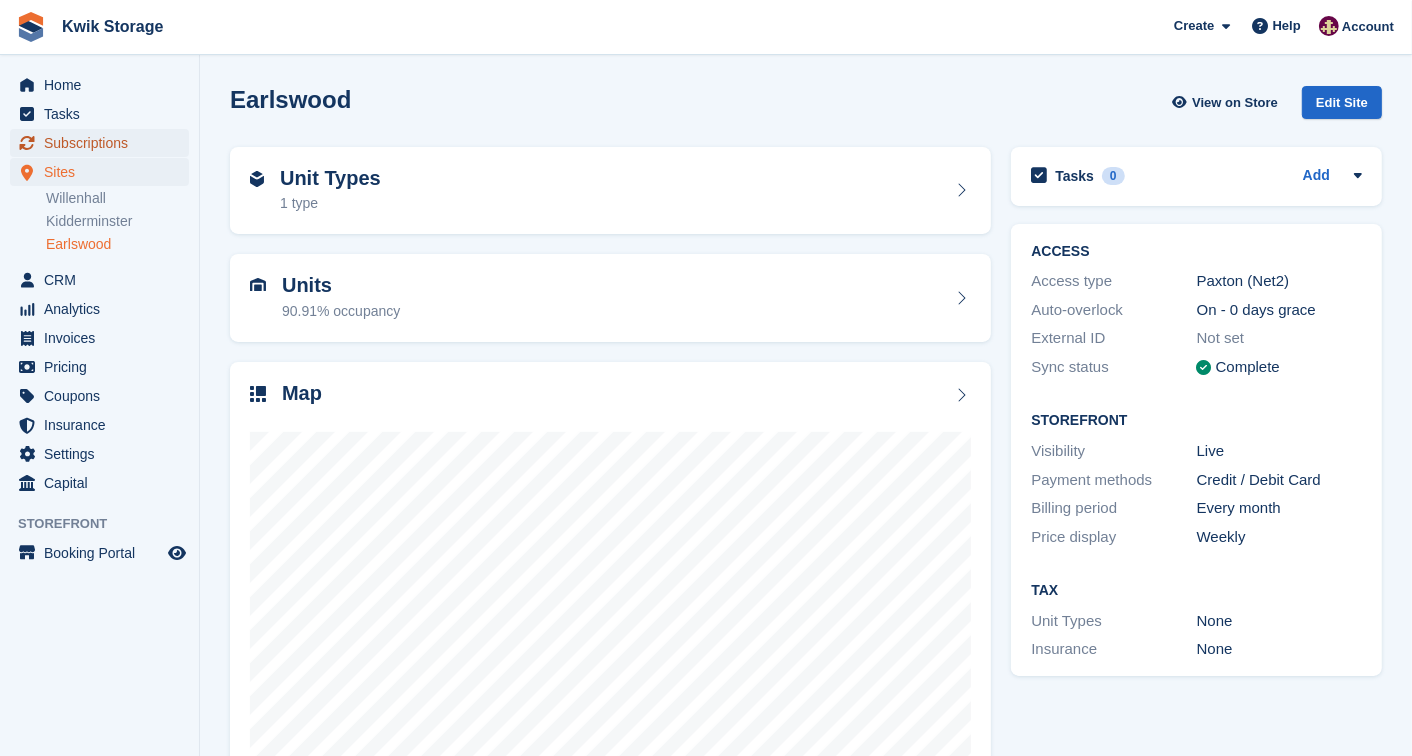 click on "Subscriptions" at bounding box center (104, 143) 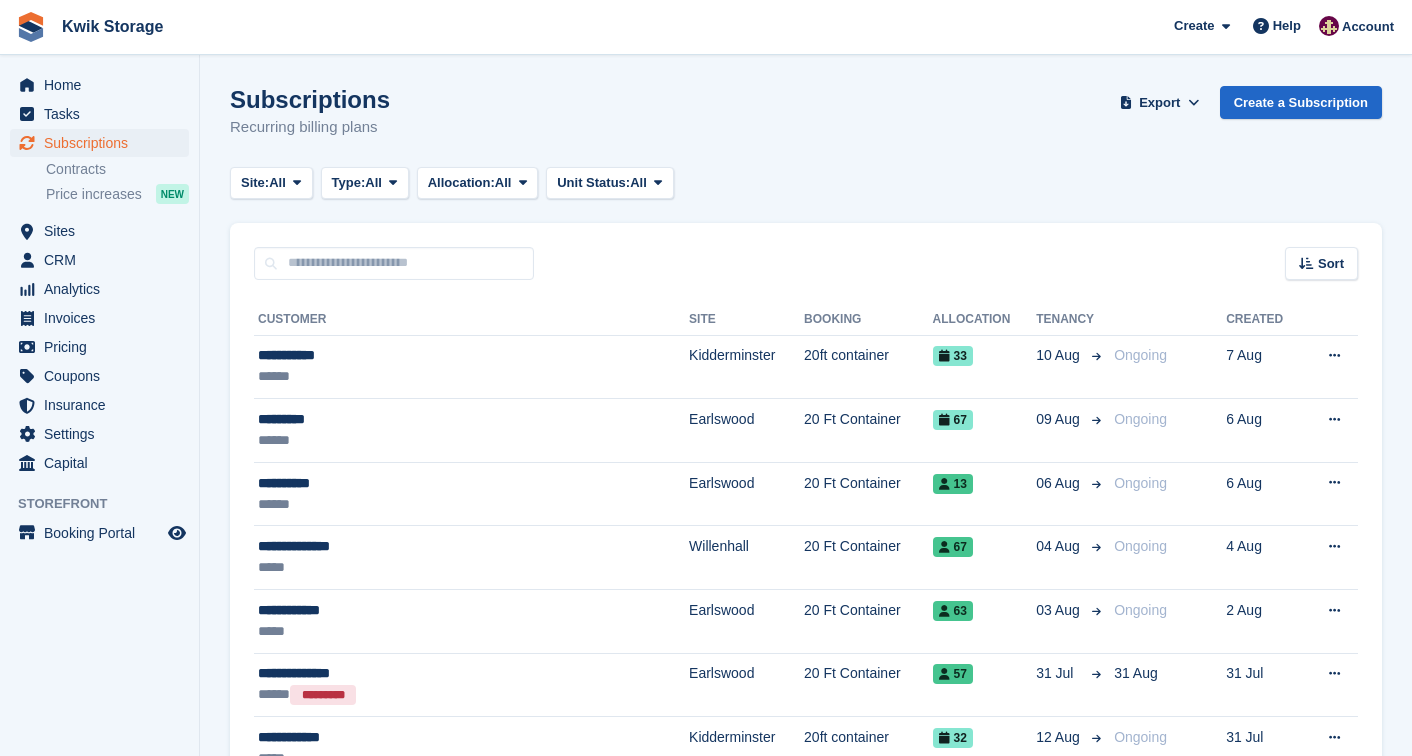 scroll, scrollTop: 0, scrollLeft: 0, axis: both 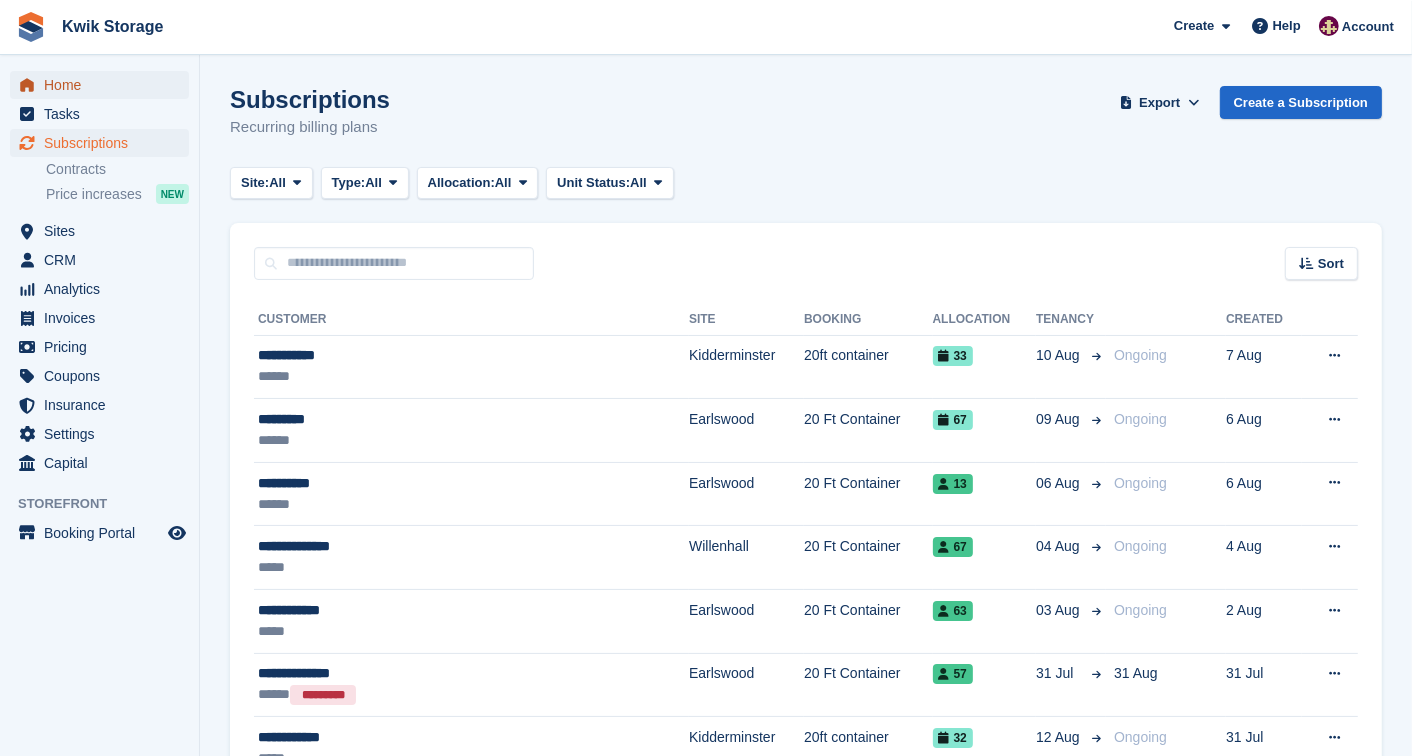 click on "Home" at bounding box center [104, 85] 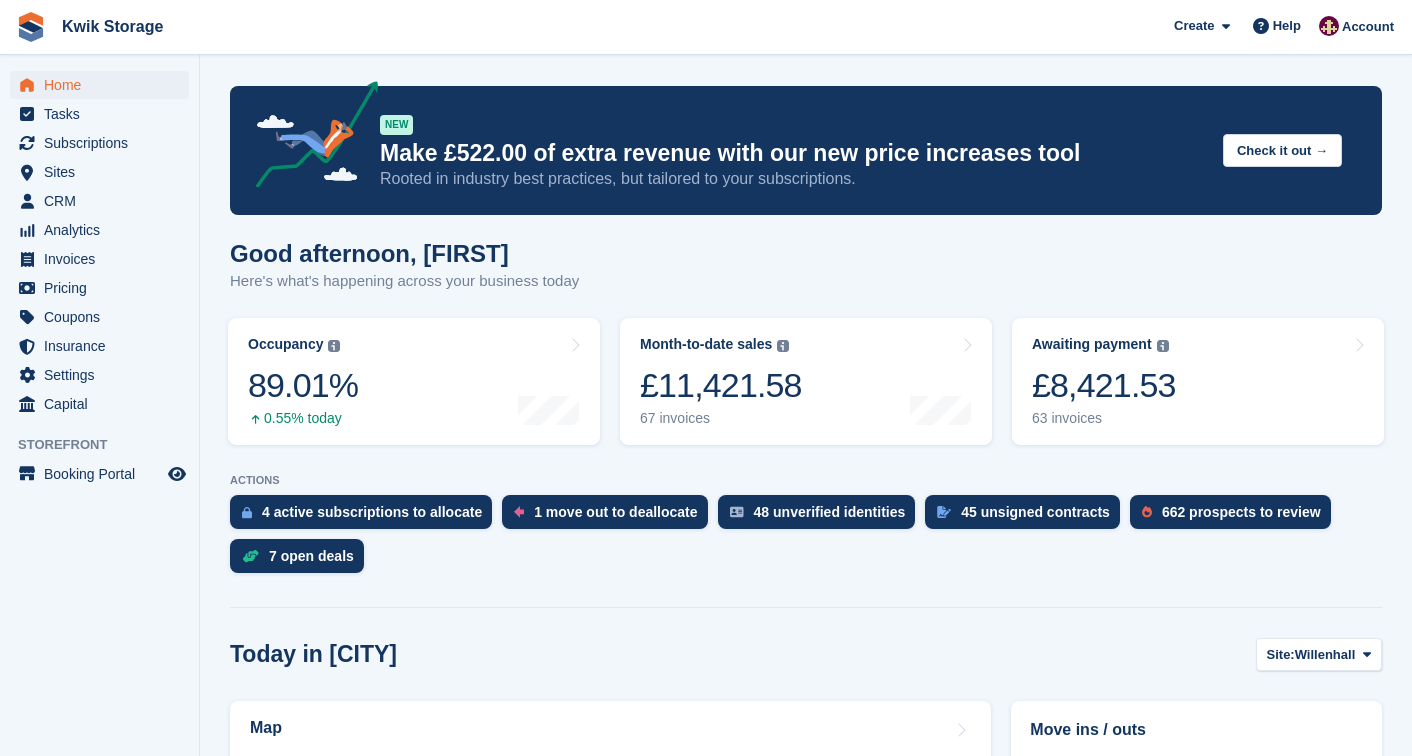 scroll, scrollTop: 0, scrollLeft: 0, axis: both 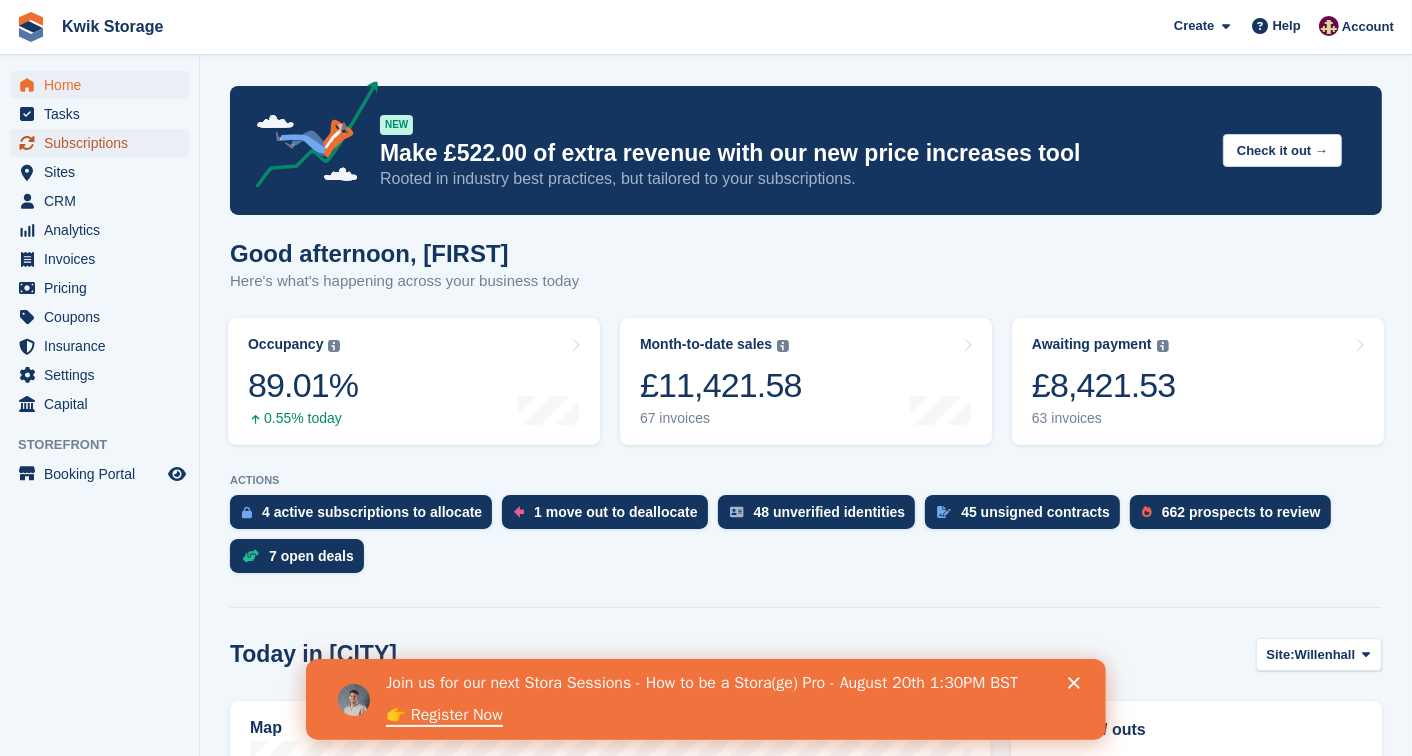 click on "Subscriptions" at bounding box center [104, 143] 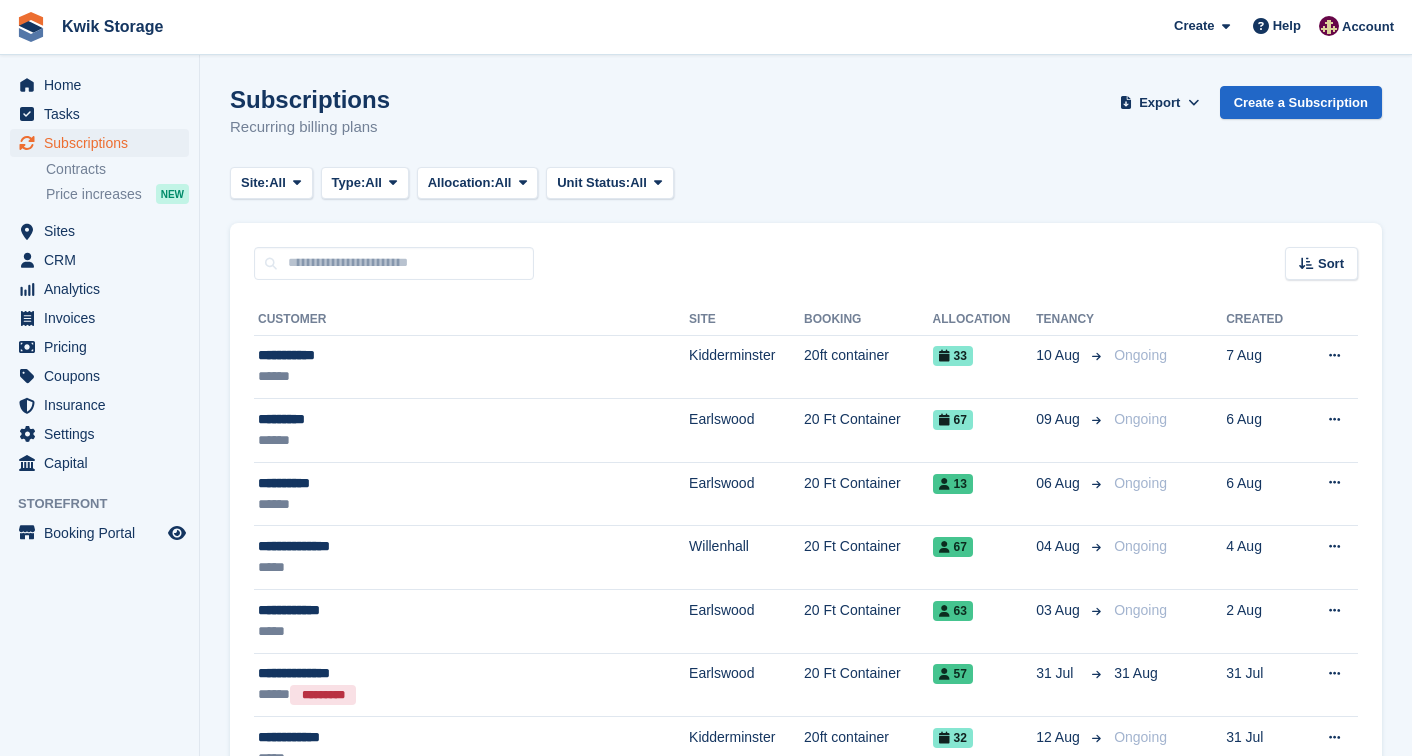 scroll, scrollTop: 0, scrollLeft: 0, axis: both 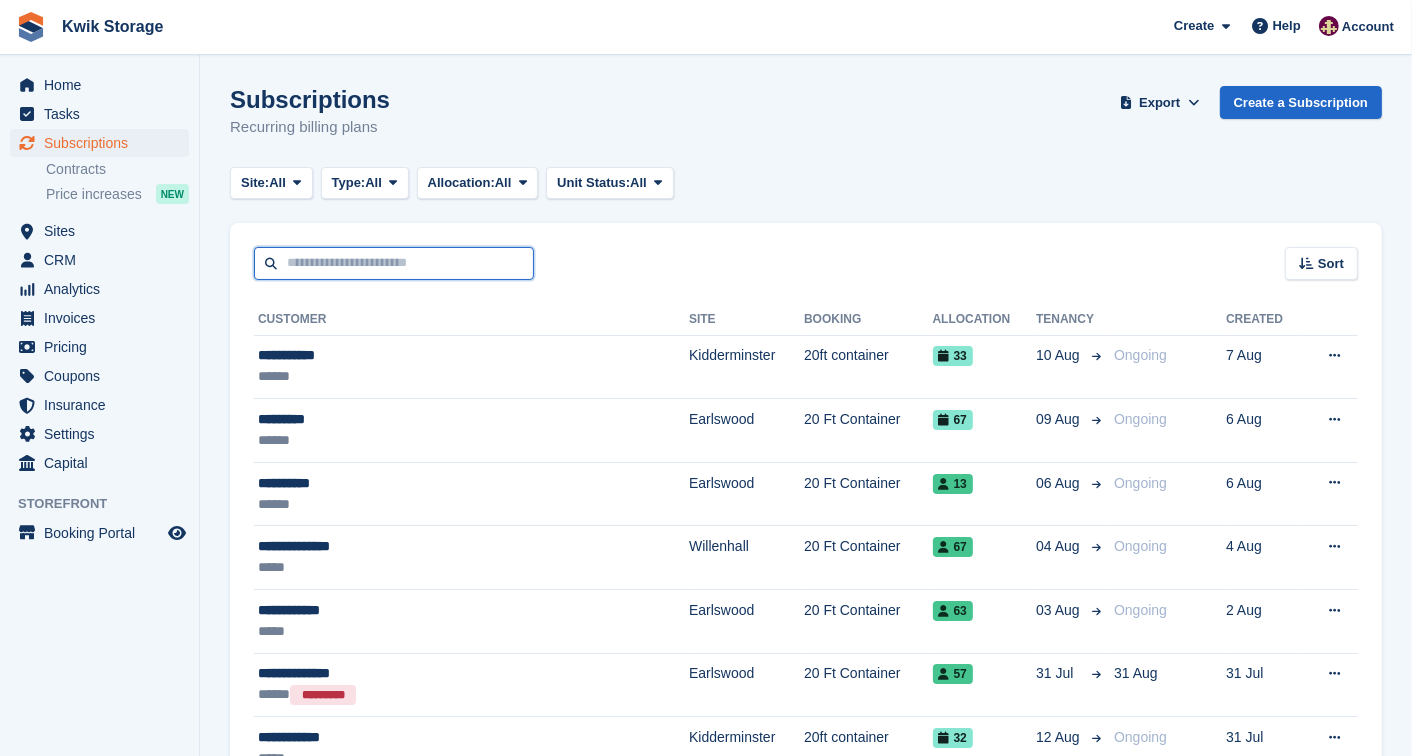 click at bounding box center [394, 263] 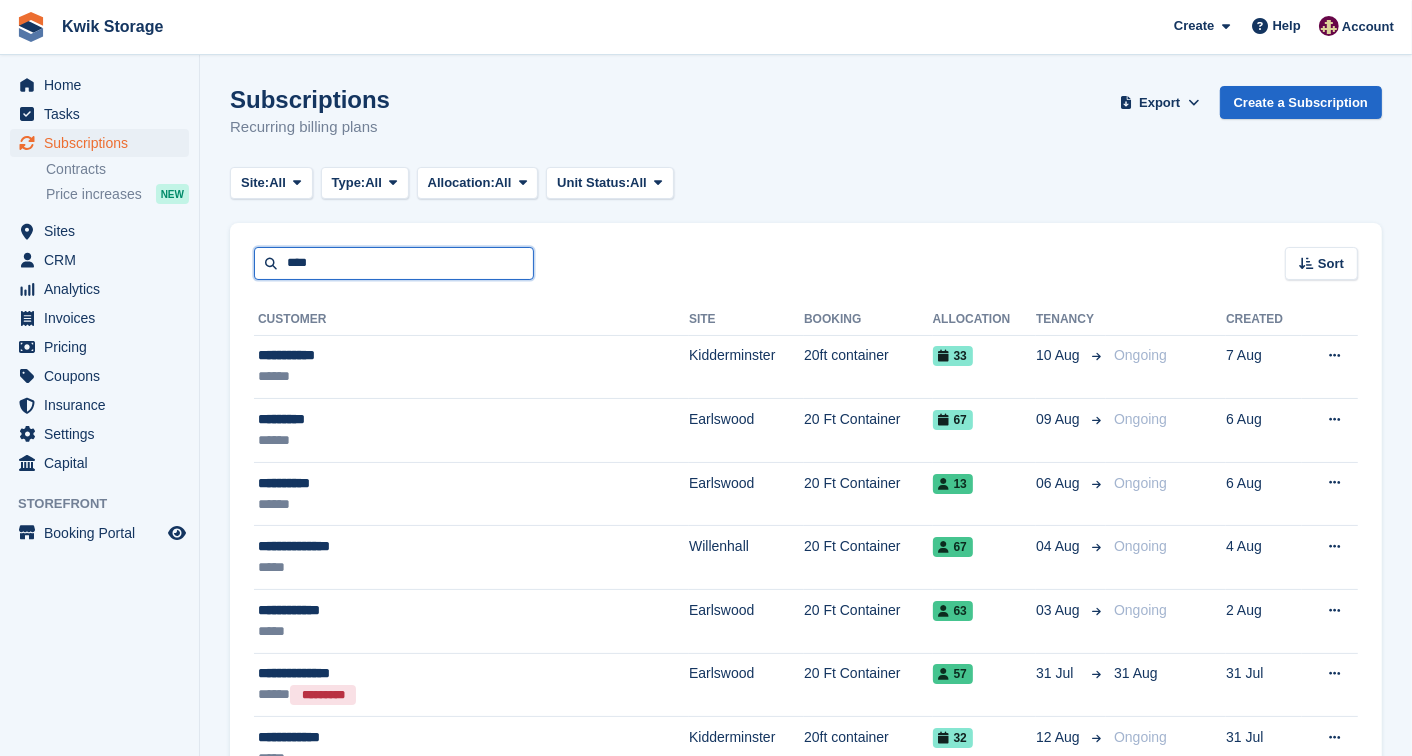 type on "****" 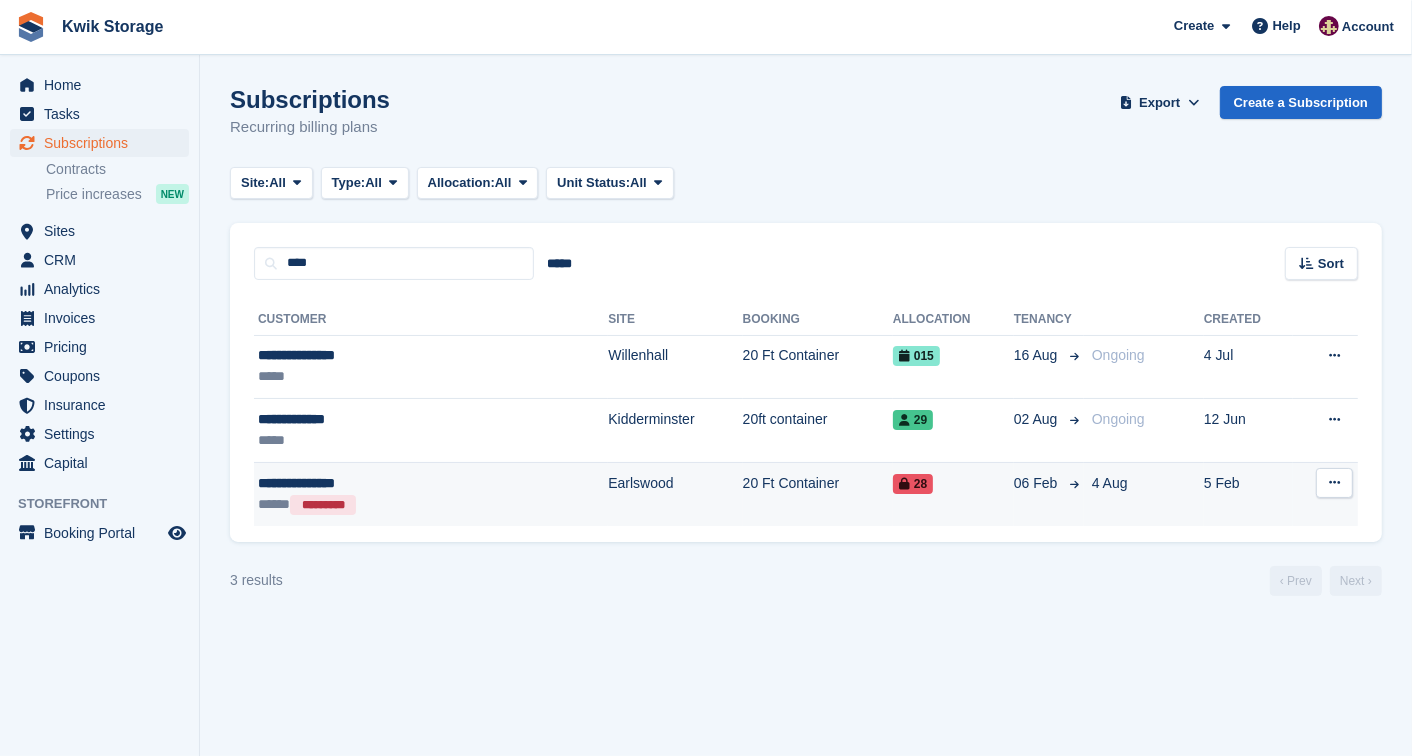 click on "**********" at bounding box center (370, 483) 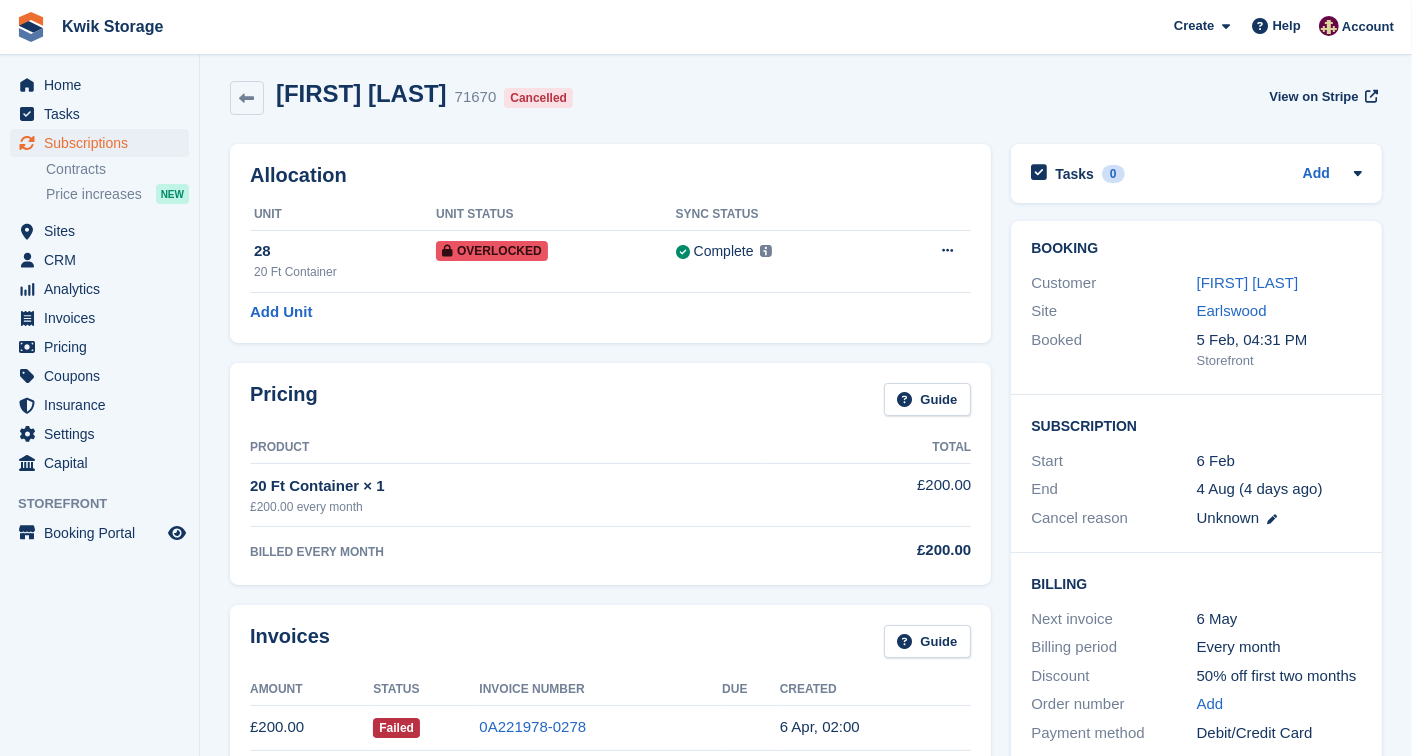 scroll, scrollTop: 0, scrollLeft: 0, axis: both 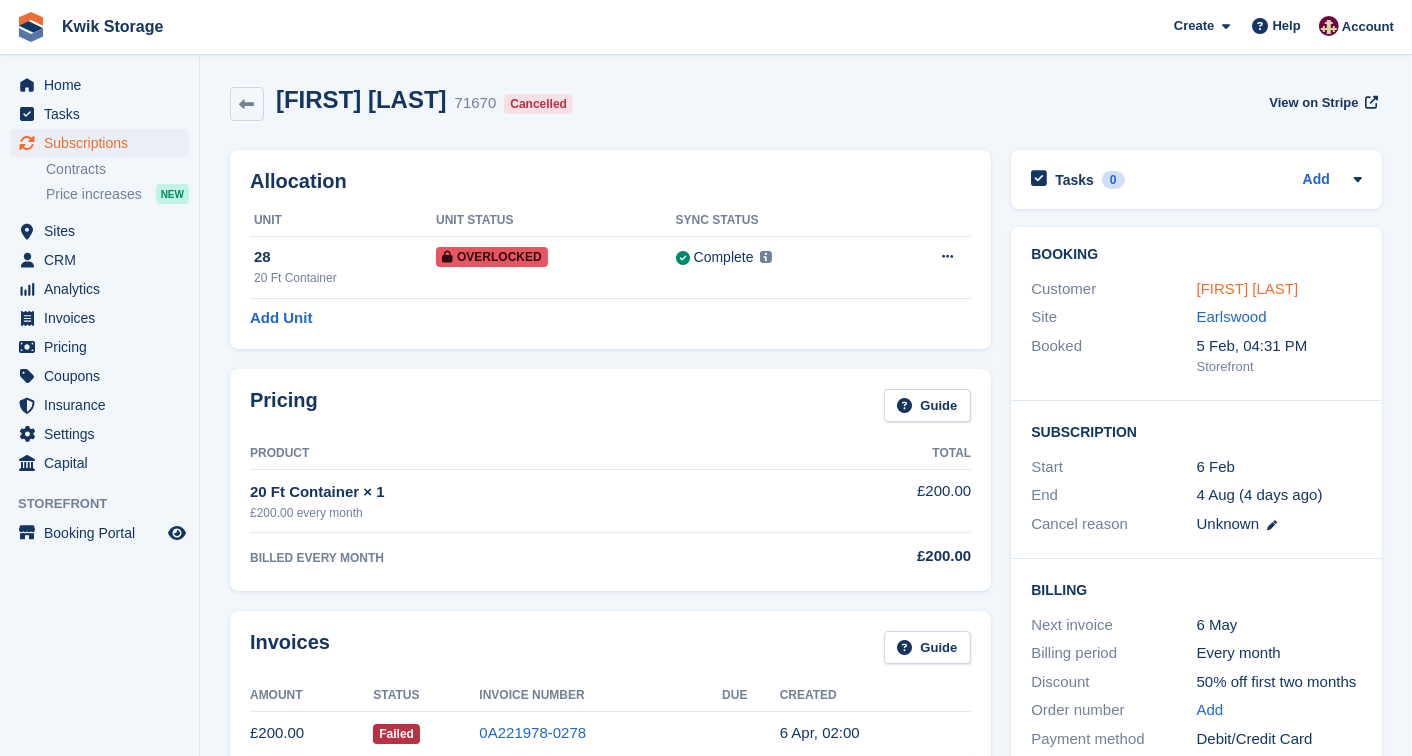 click on "[FIRST] [LAST]" at bounding box center (1248, 288) 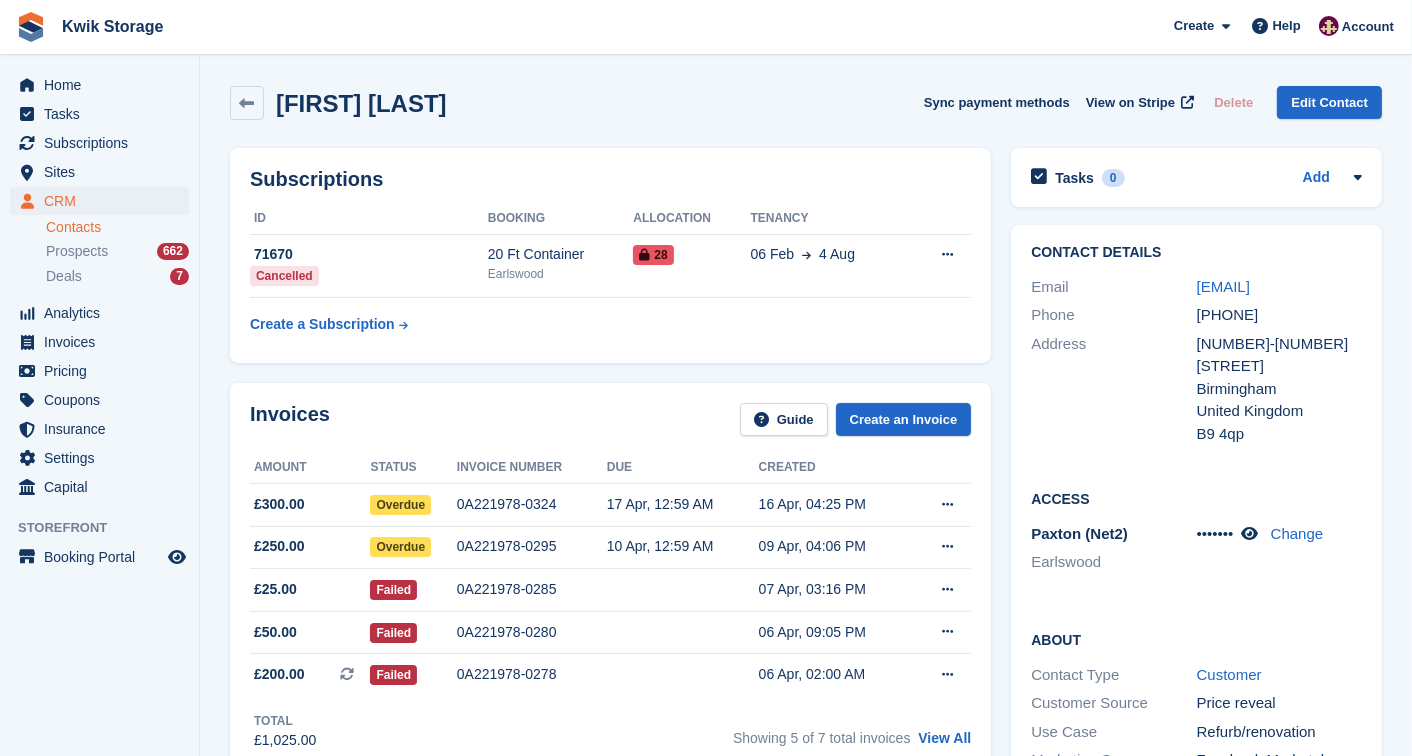 drag, startPoint x: 1407, startPoint y: 0, endPoint x: 590, endPoint y: 105, distance: 823.7196 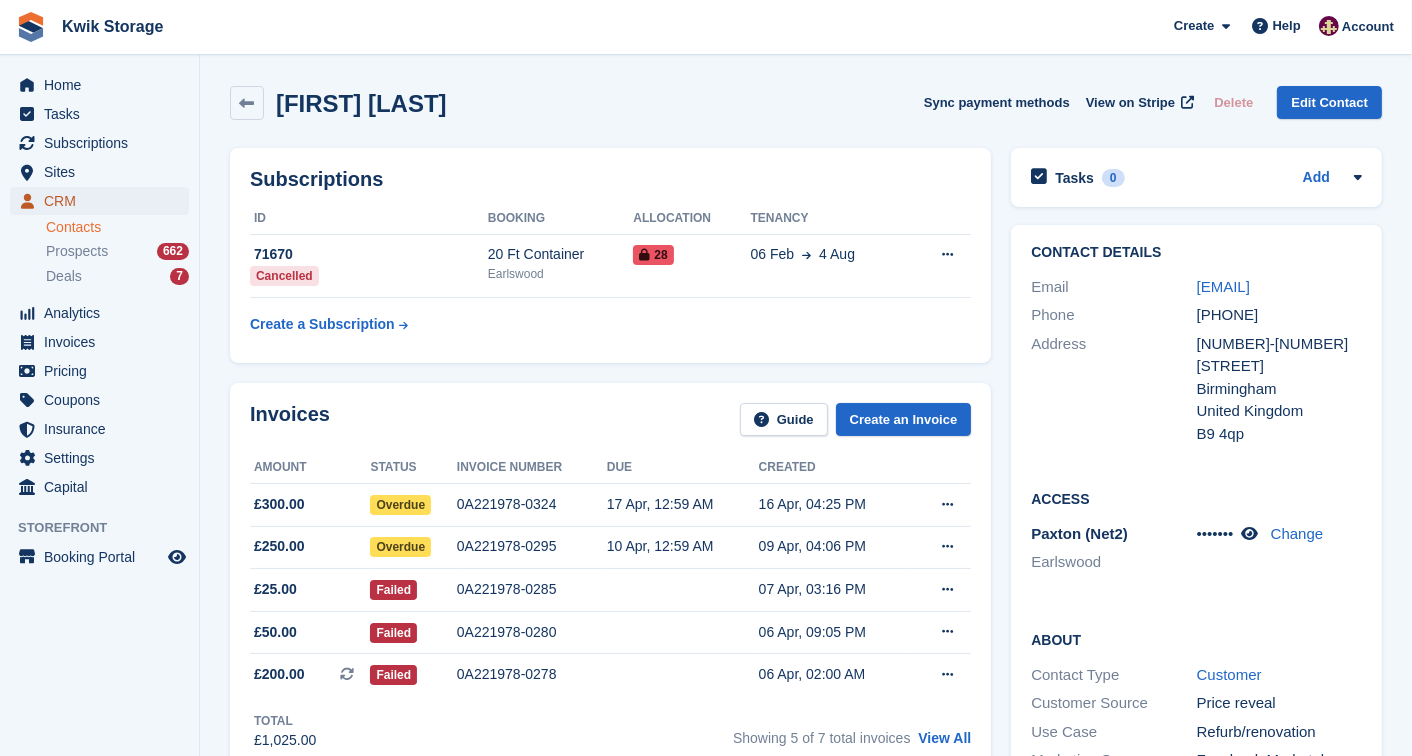 click on "CRM" at bounding box center [104, 201] 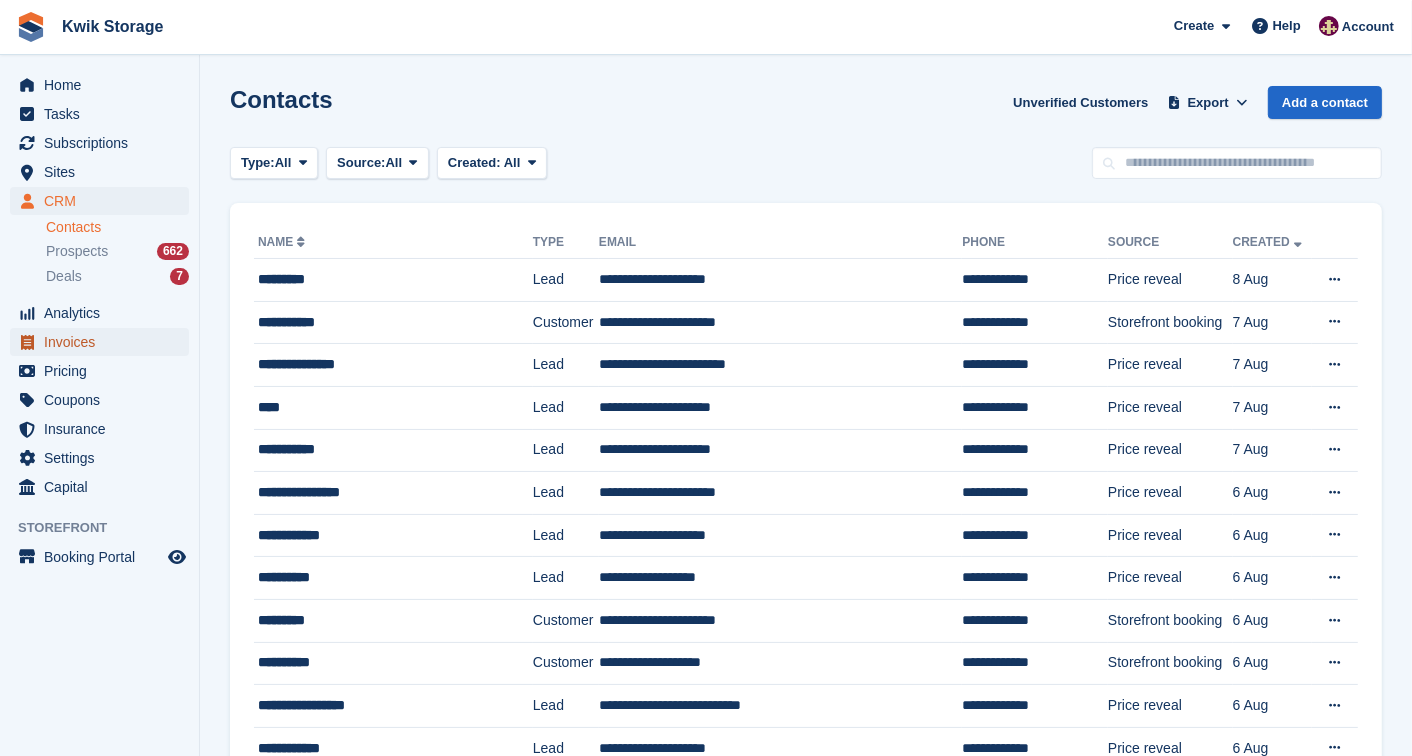 click on "Invoices" at bounding box center (104, 342) 